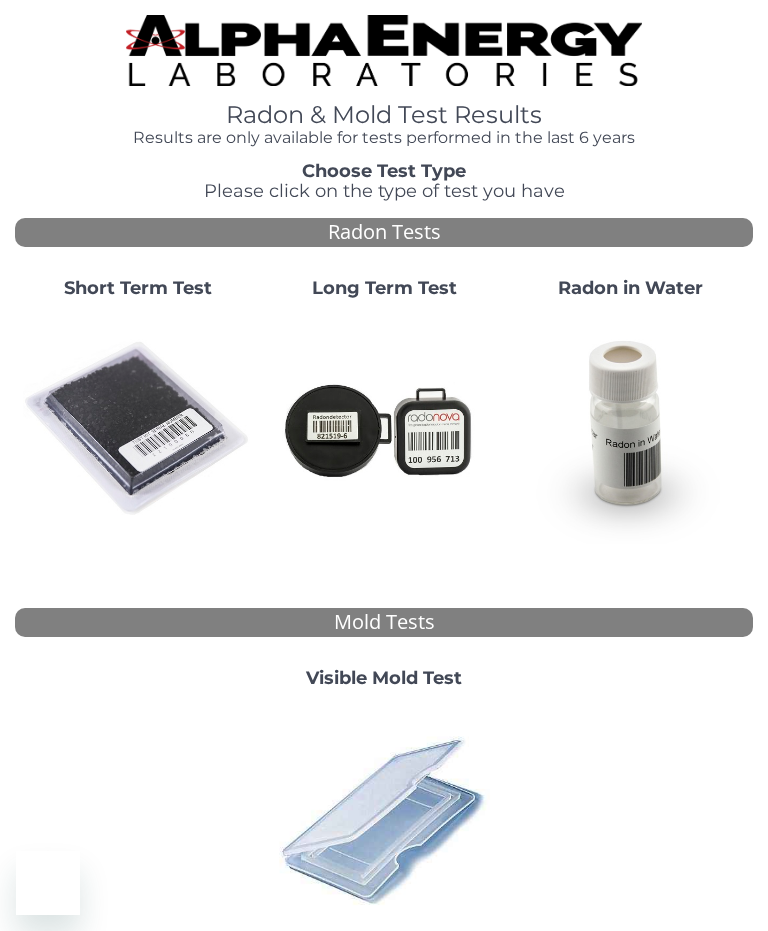 scroll, scrollTop: 0, scrollLeft: 0, axis: both 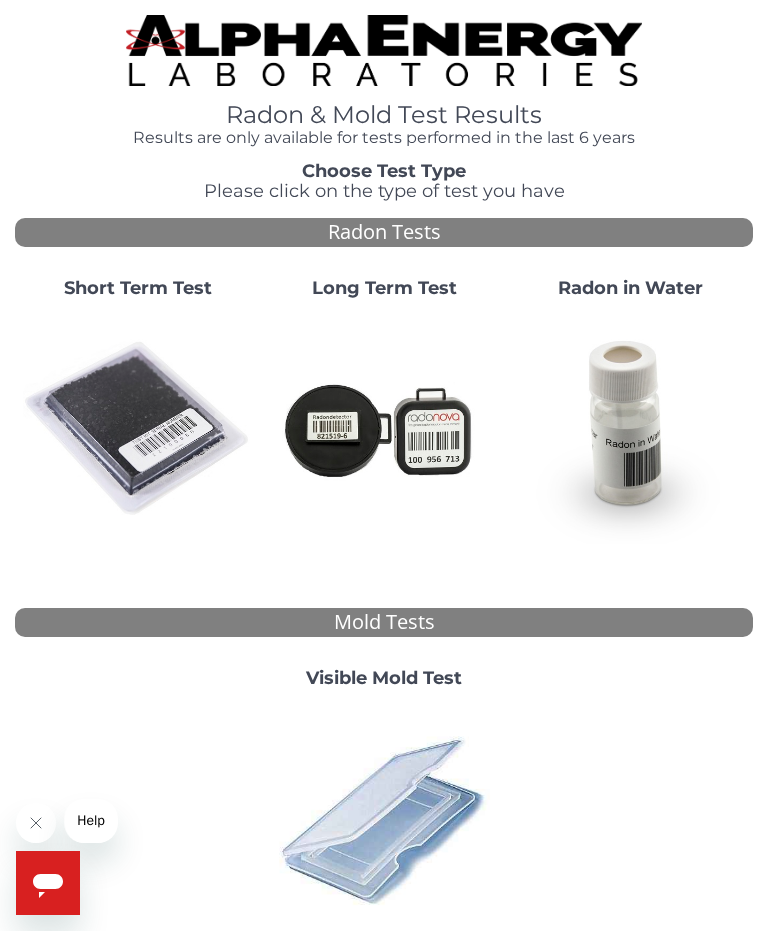 click at bounding box center [138, 429] 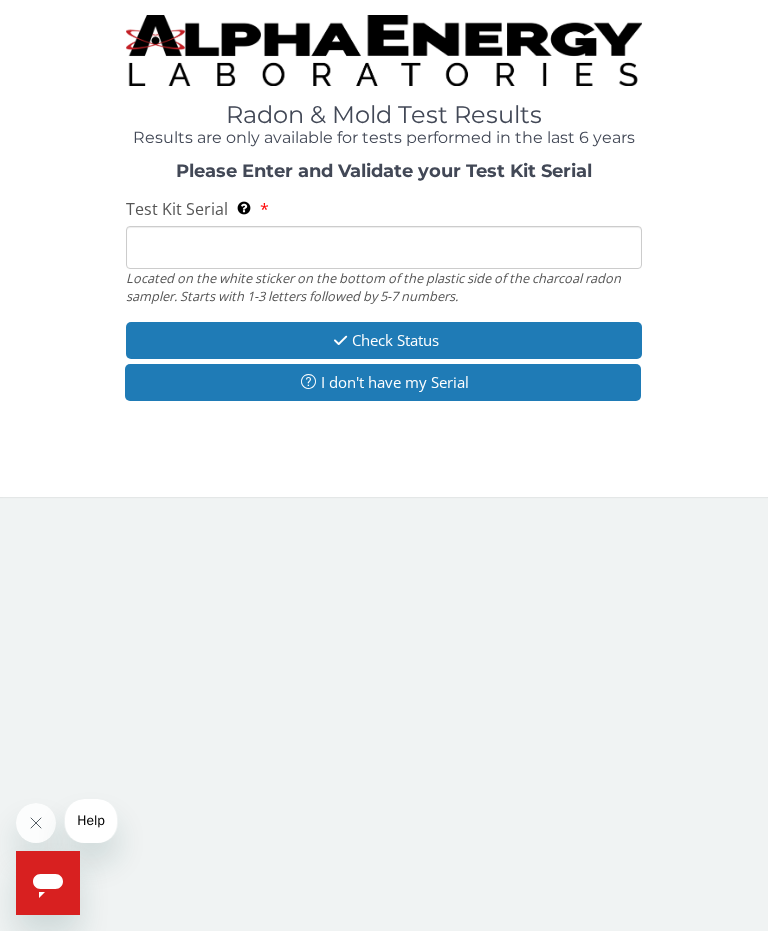 click on "Test Kit Serial     Located on the white sticker on the bottom of the plastic side of the charcoal radon sampler. Starts with 1-3 letters followed by 5-7 numbers." at bounding box center (384, 247) 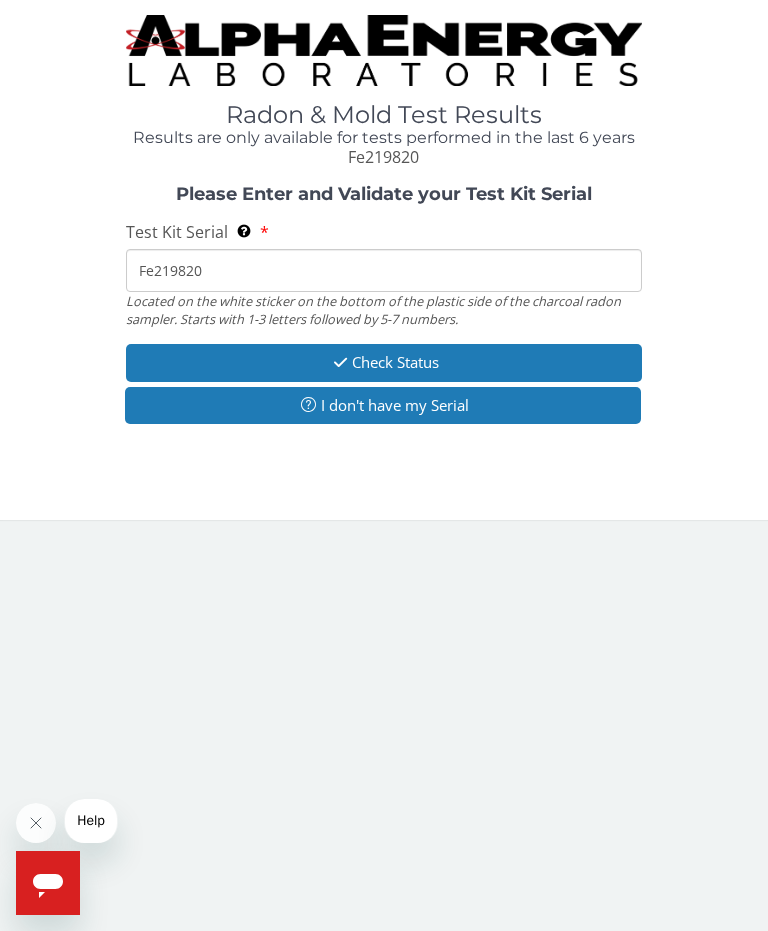 type on "Fe219820" 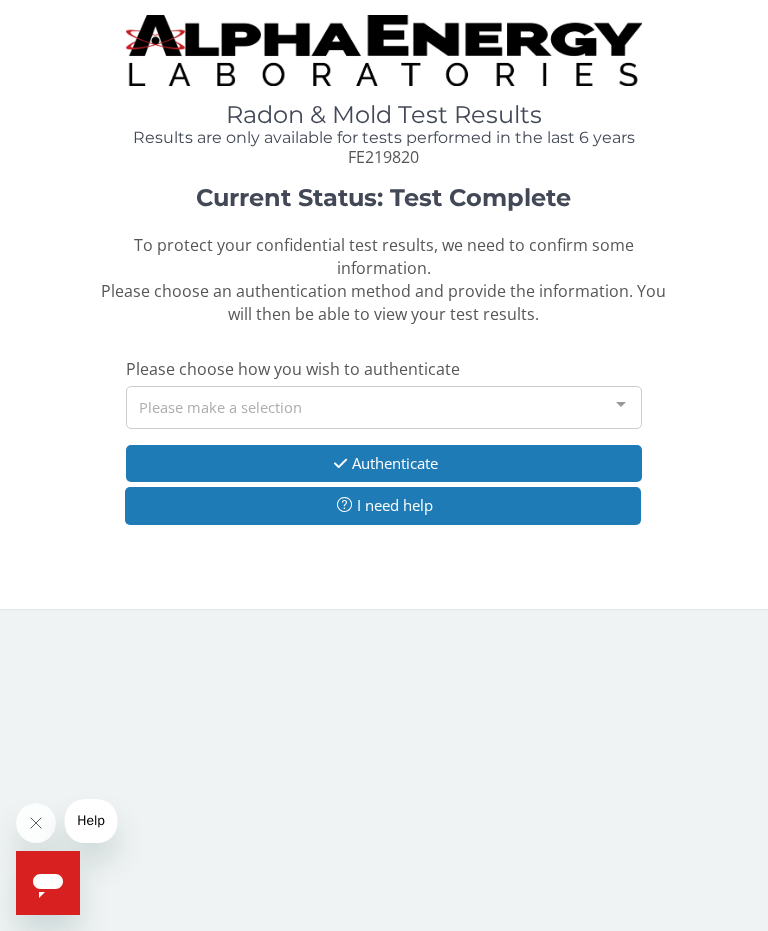 click at bounding box center [621, 406] 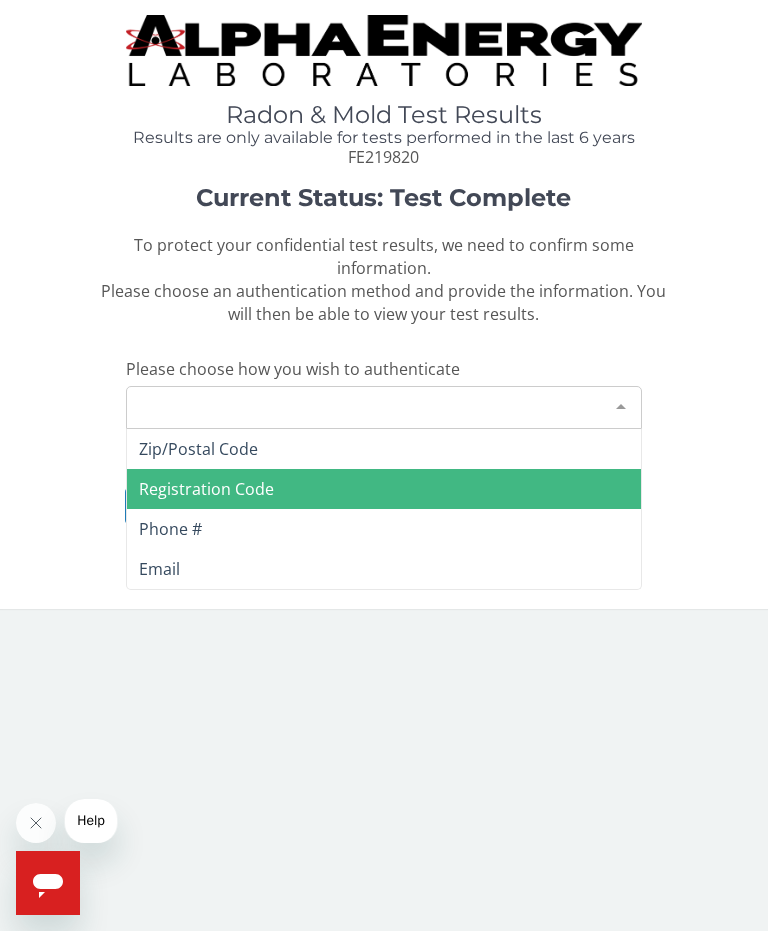 click on "Registration Code" at bounding box center [206, 489] 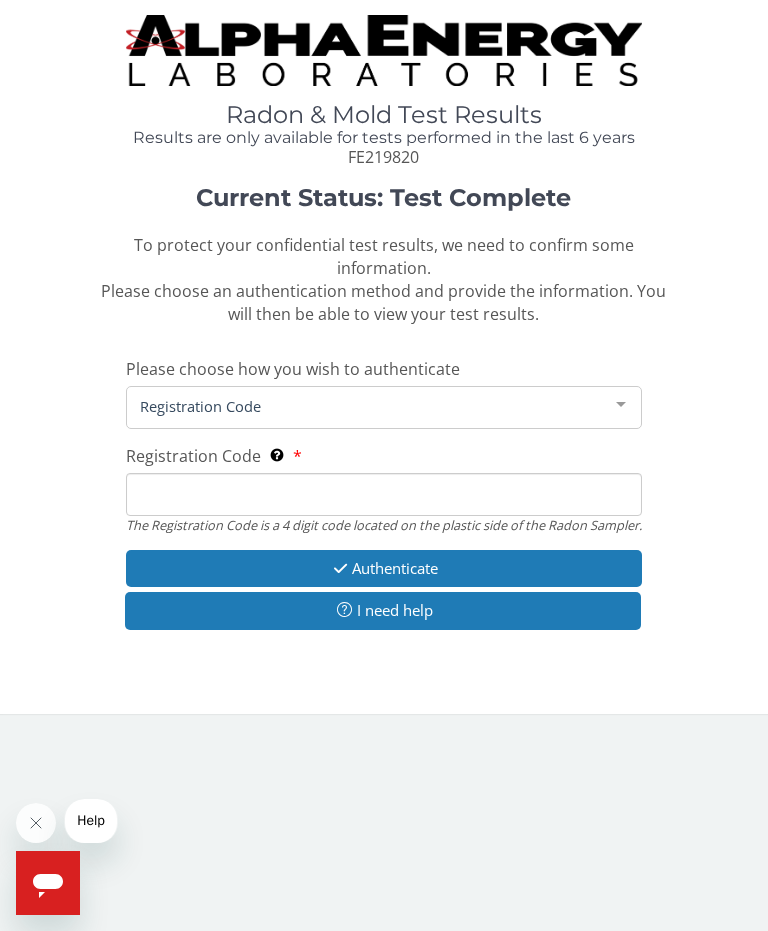click on "Registration Code" at bounding box center (368, 406) 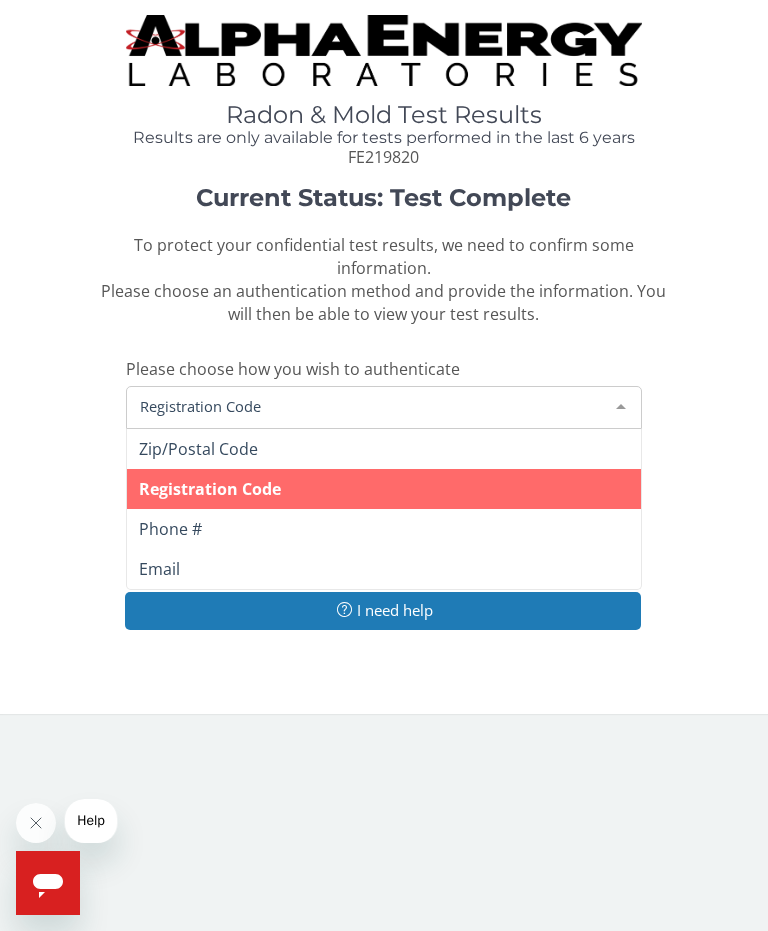 click on "Registration Code" at bounding box center (384, 489) 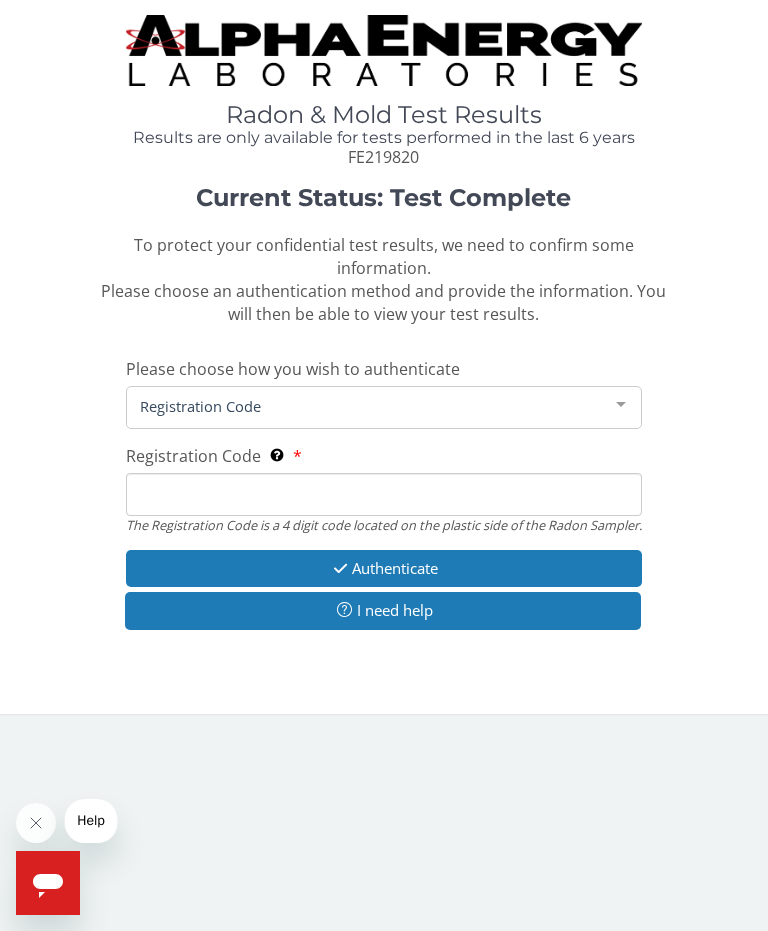click on "Registration Code     The Registration Code is a 4 digit code located on the plastic side of the Radon Sampler." at bounding box center (384, 494) 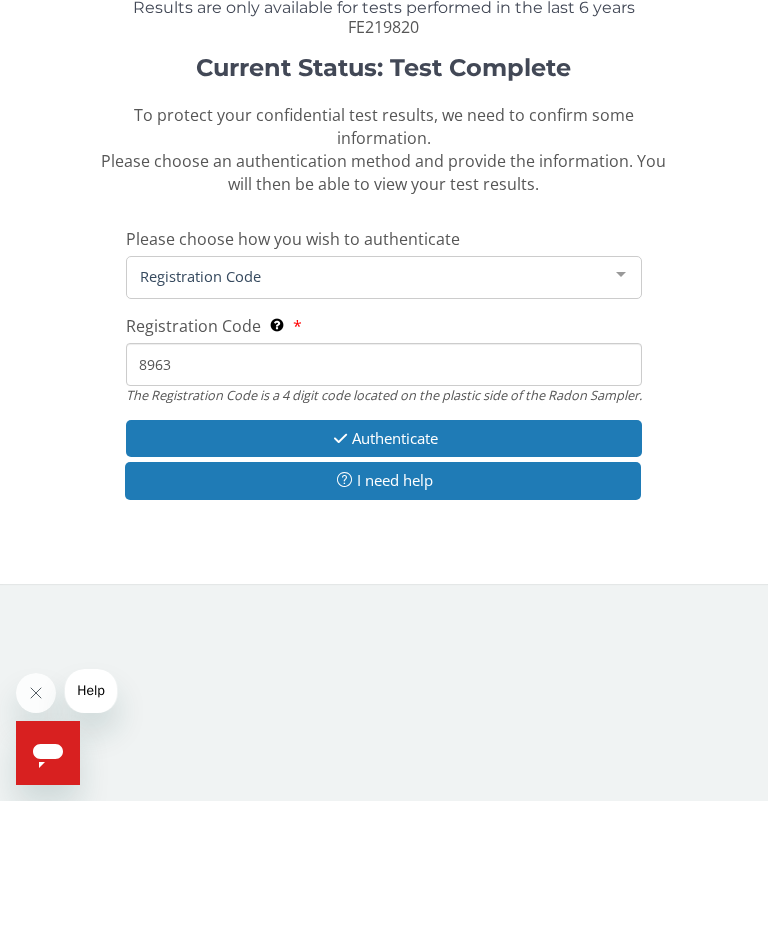 type on "8963" 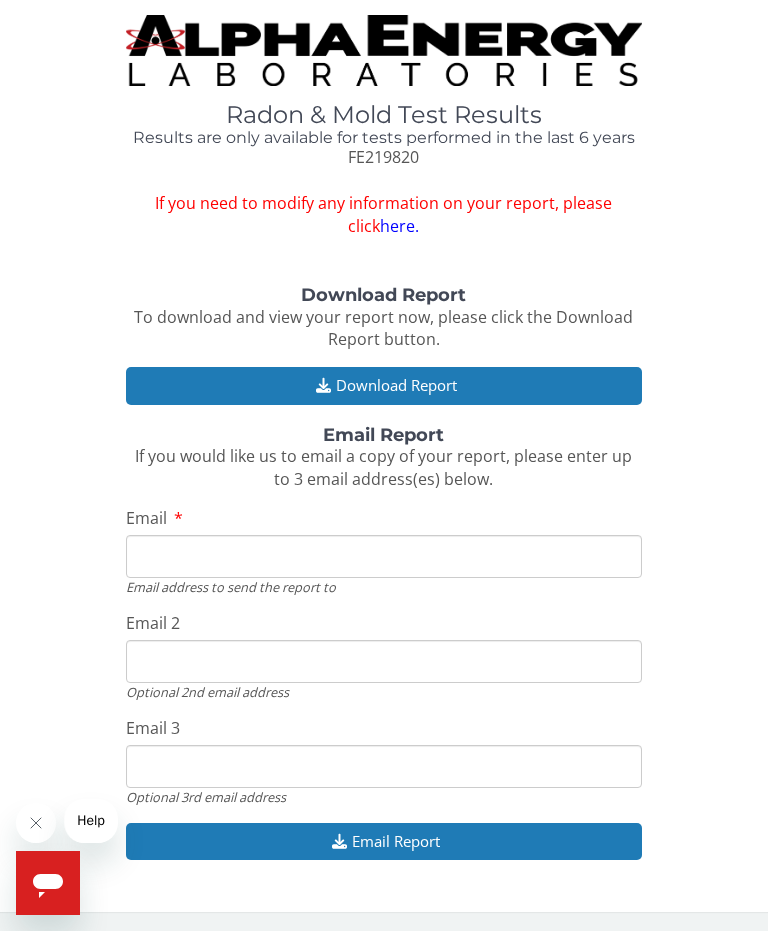 click on "Download Report" at bounding box center [384, 385] 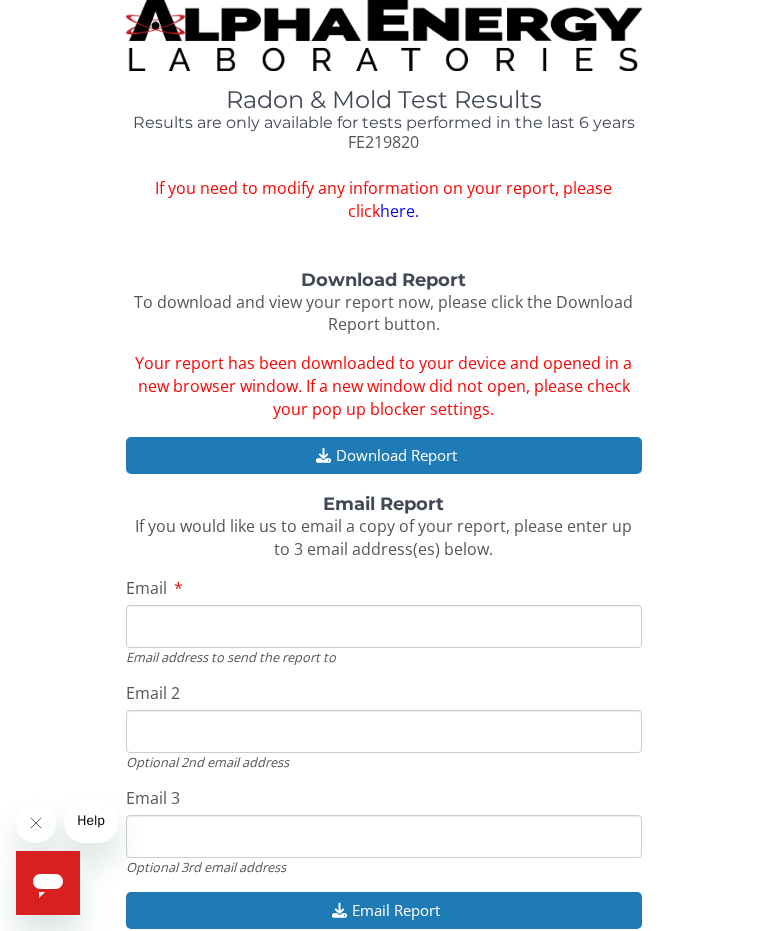 scroll, scrollTop: 0, scrollLeft: 0, axis: both 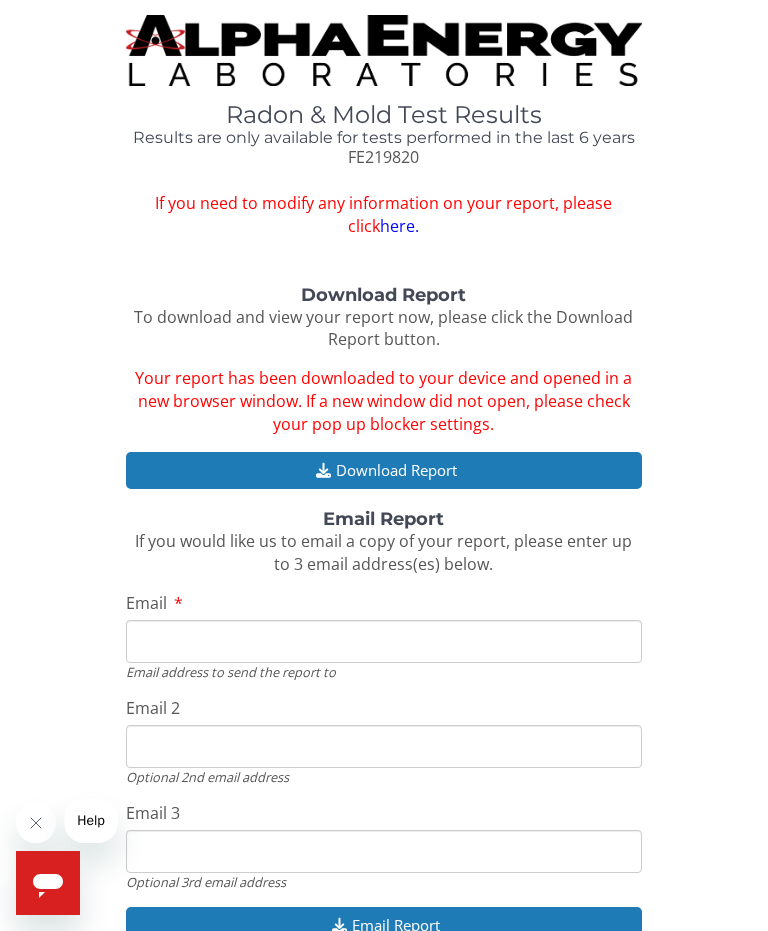 click 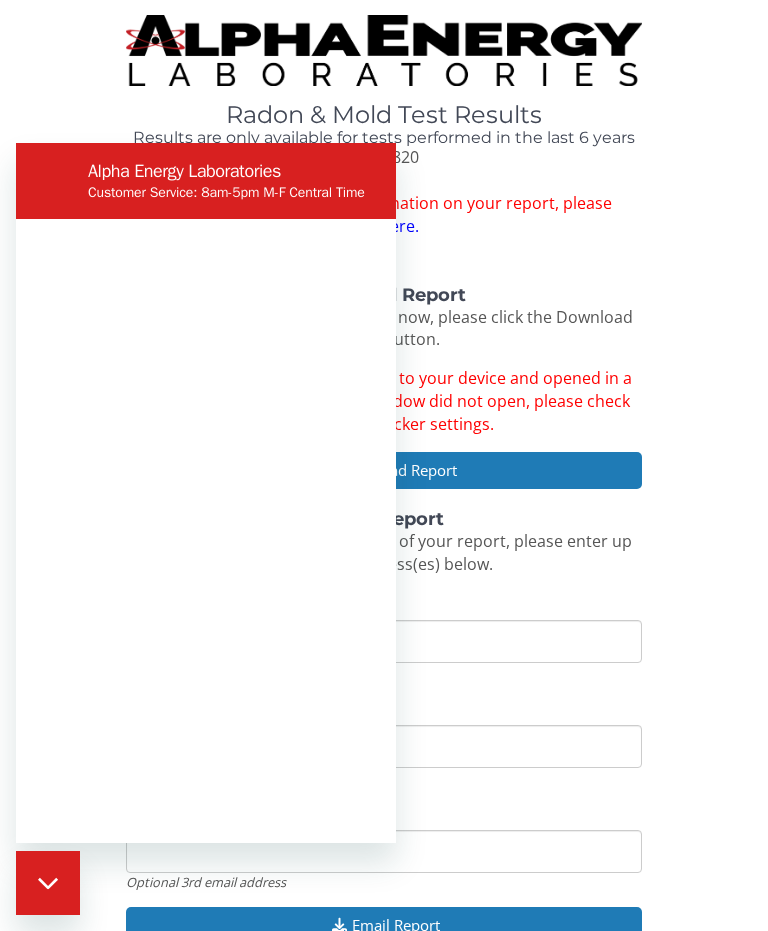 scroll, scrollTop: 0, scrollLeft: 0, axis: both 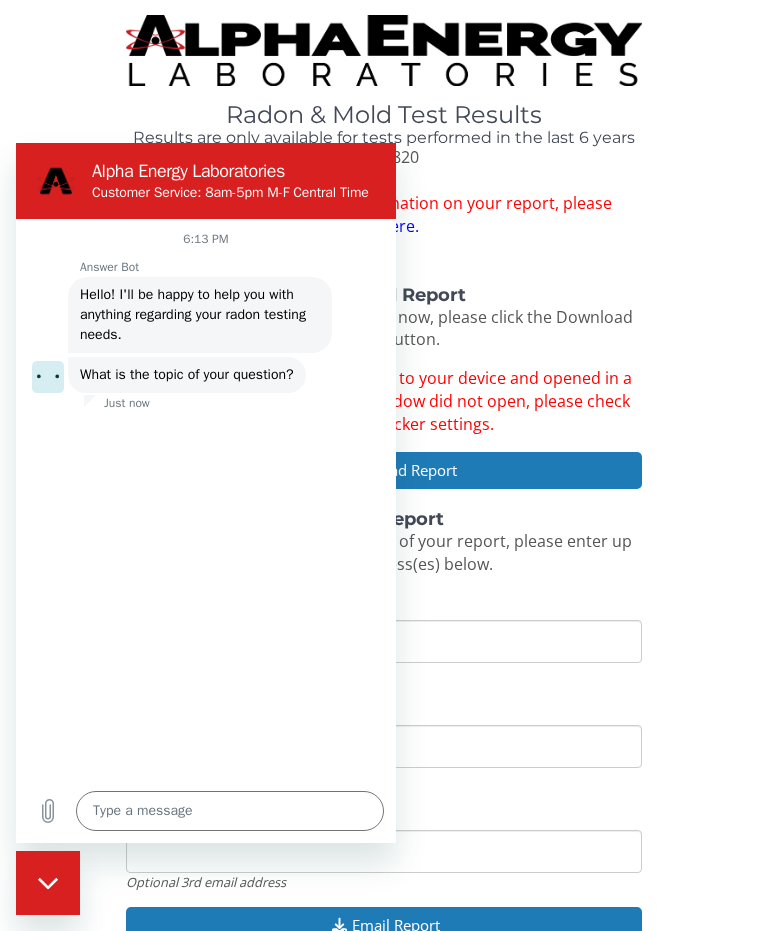 type on "x" 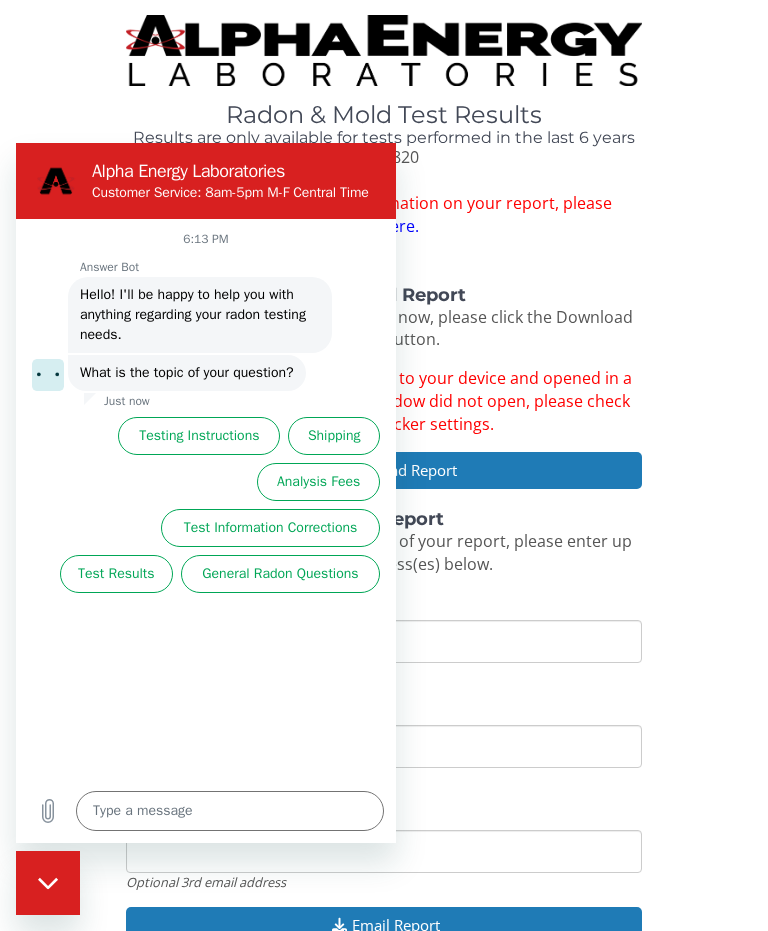 click on "Radon & Mold Test Results Results are only available for tests performed in the last 6 years FE219820 If you need to modify any information on your report, please click  here.                         Download Report To download and view your report now, please click the Download Report button.         Your report has been downloaded to your device and opened in a new browser window. If a new window did not open, please check your pop up blocker settings.
Download Report
Email Report If you would like us to email a copy of your report, please enter up to 3 email address(es) below.       Email         Email address to send the report to   Email 2         Optional 2nd email address   Email 3         Optional 3rd email address
Email Report" at bounding box center (384, 490) 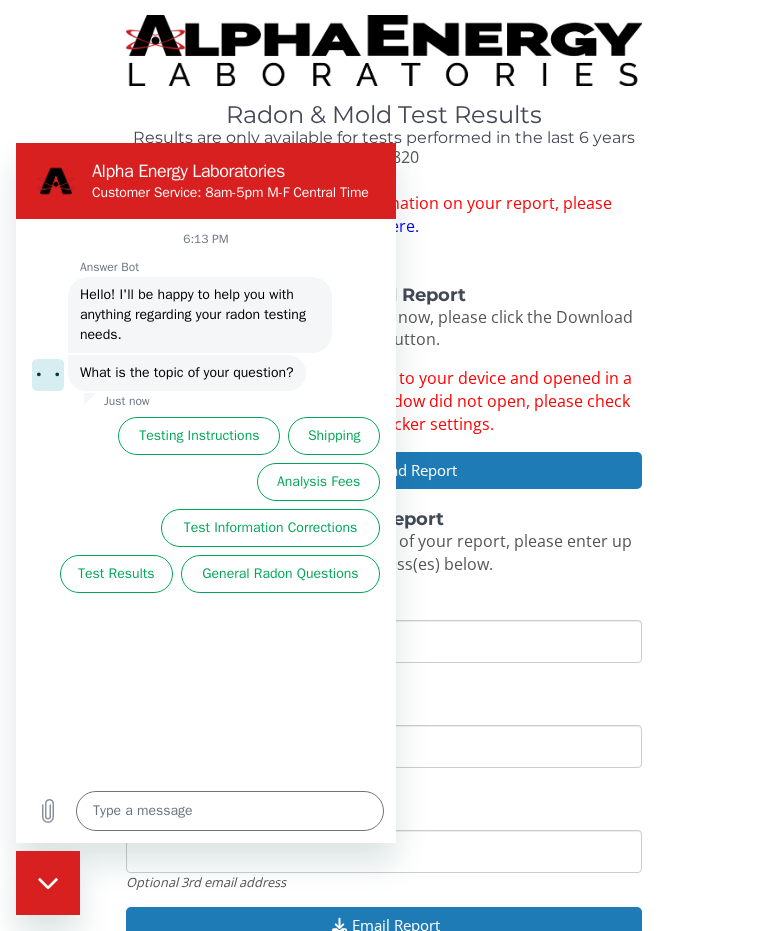 click at bounding box center [384, 50] 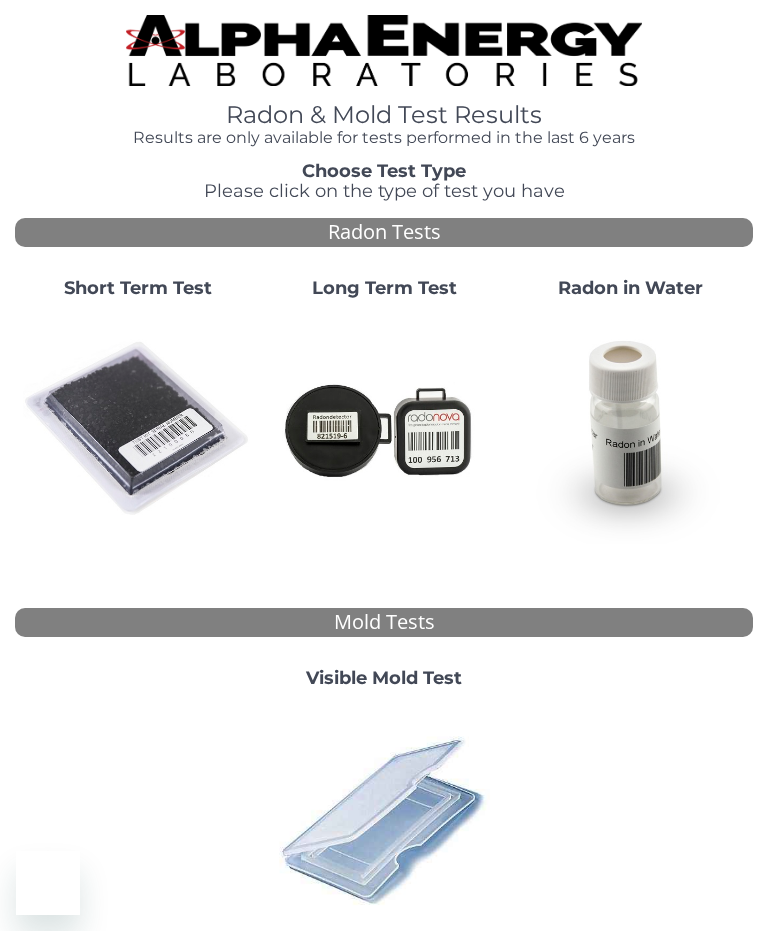 scroll, scrollTop: 0, scrollLeft: 0, axis: both 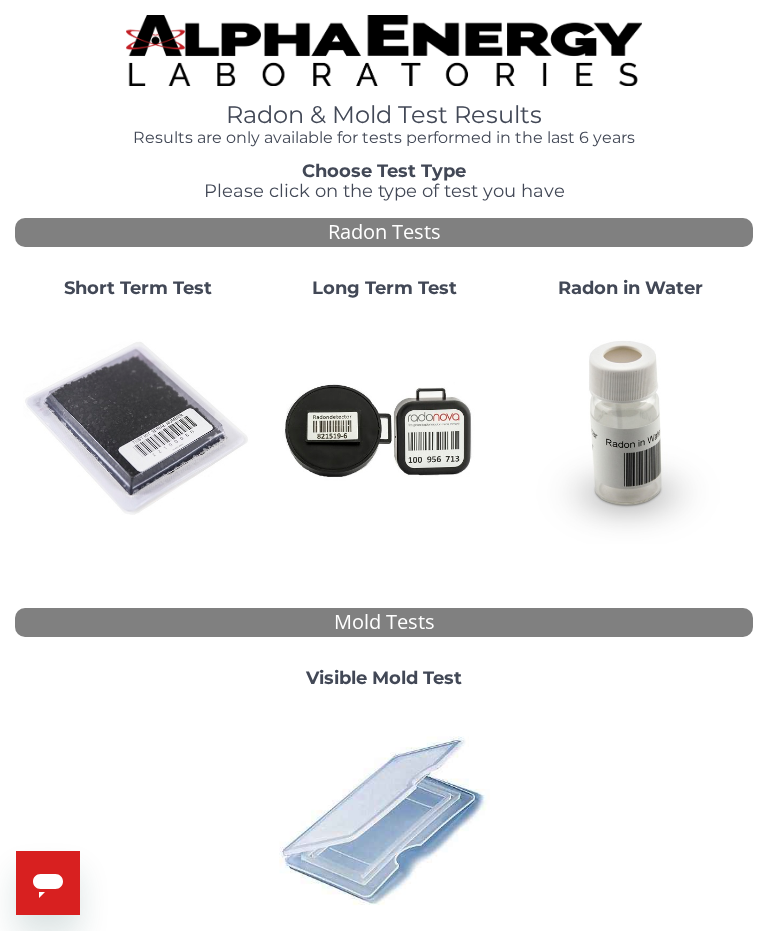 click at bounding box center [138, 429] 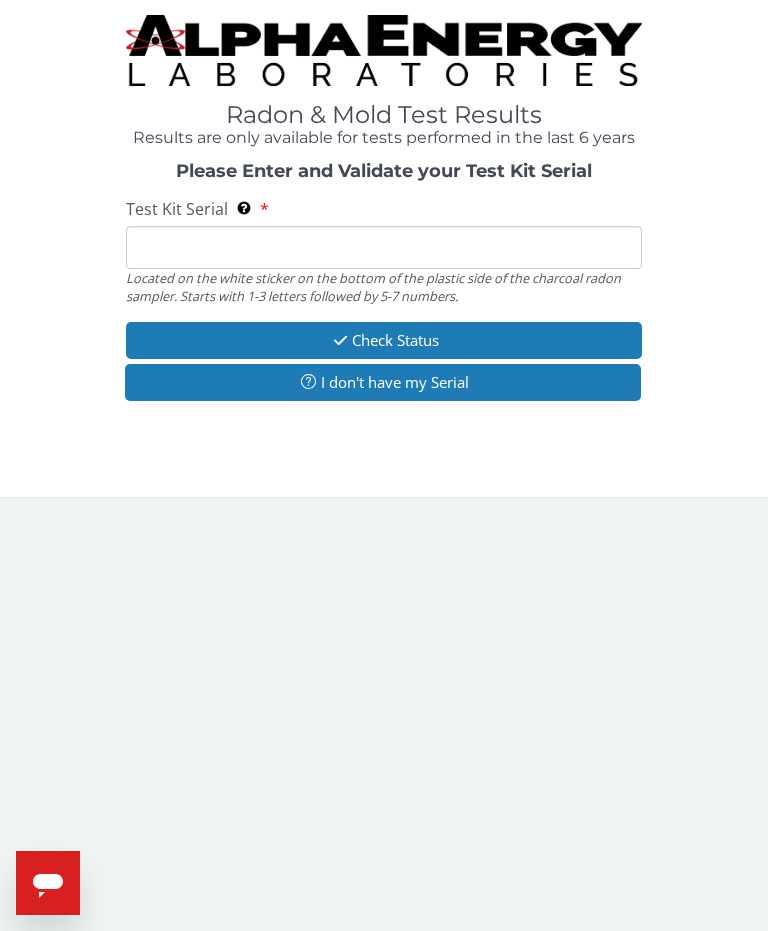 click on "Test Kit Serial     Located on the white sticker on the bottom of the plastic side of the charcoal radon sampler. Starts with 1-3 letters followed by 5-7 numbers." at bounding box center (384, 247) 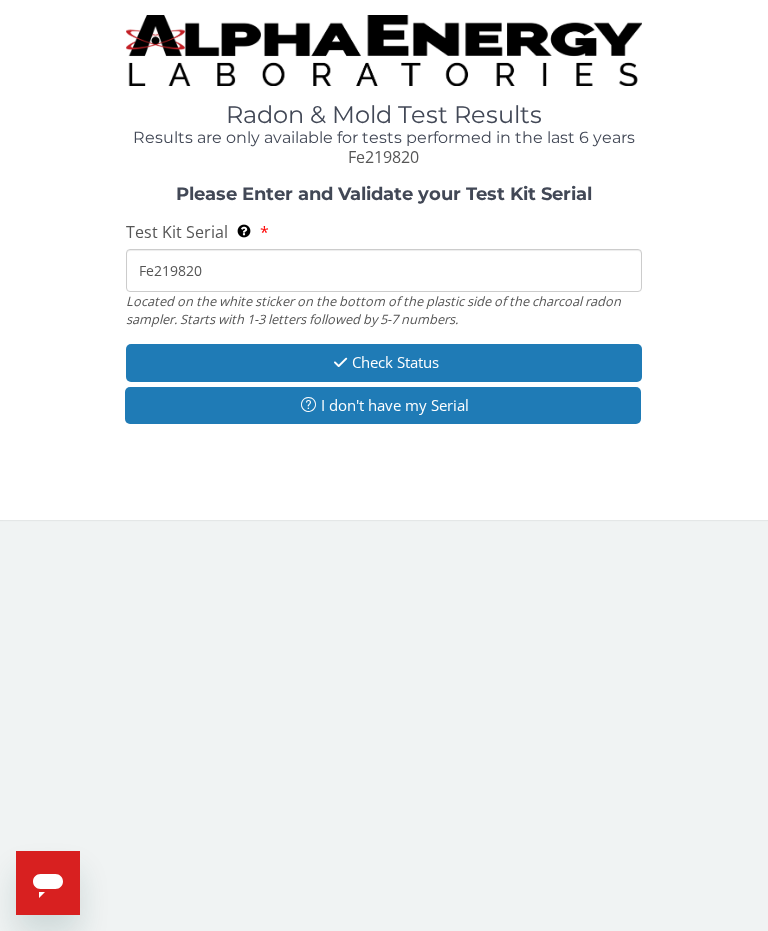 type on "Fe219820" 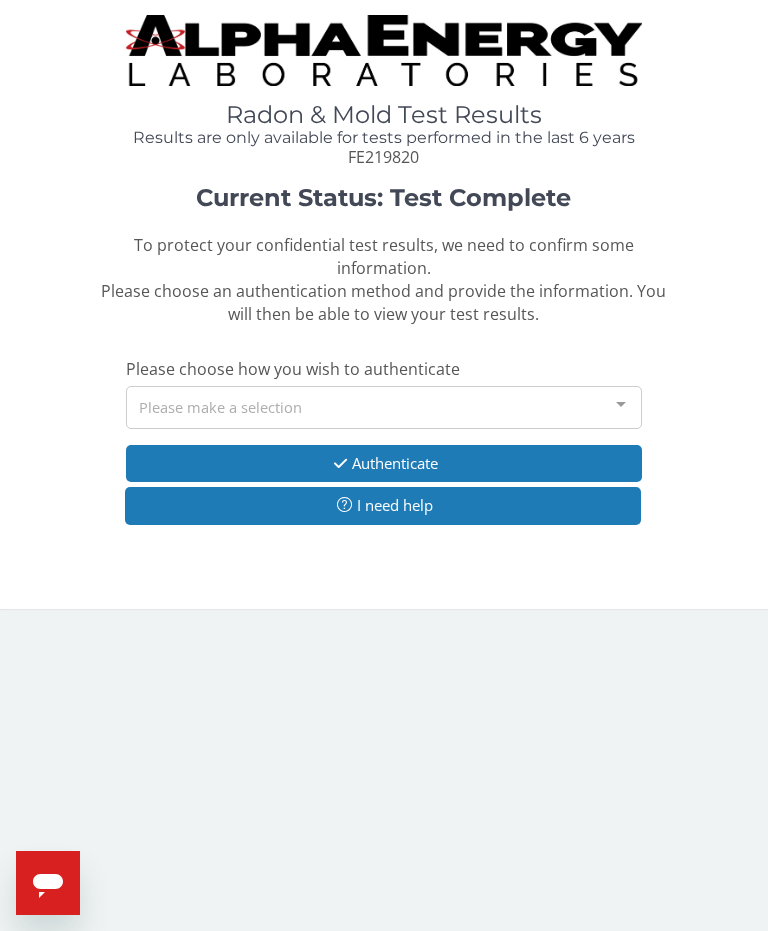 click at bounding box center [621, 406] 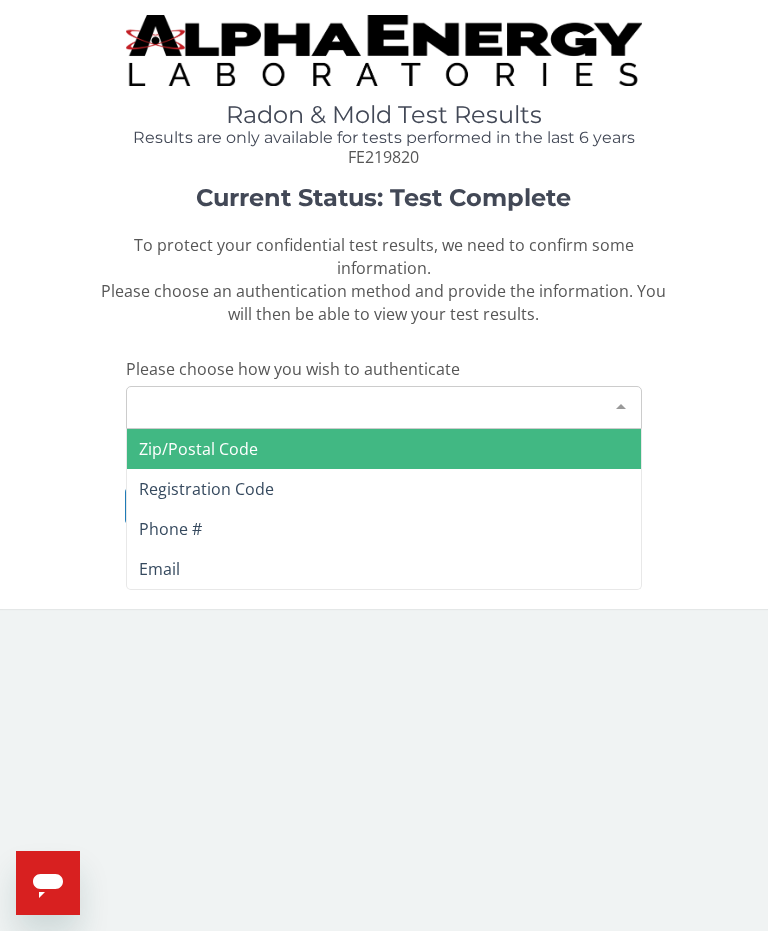 click on "Registration Code" at bounding box center [384, 489] 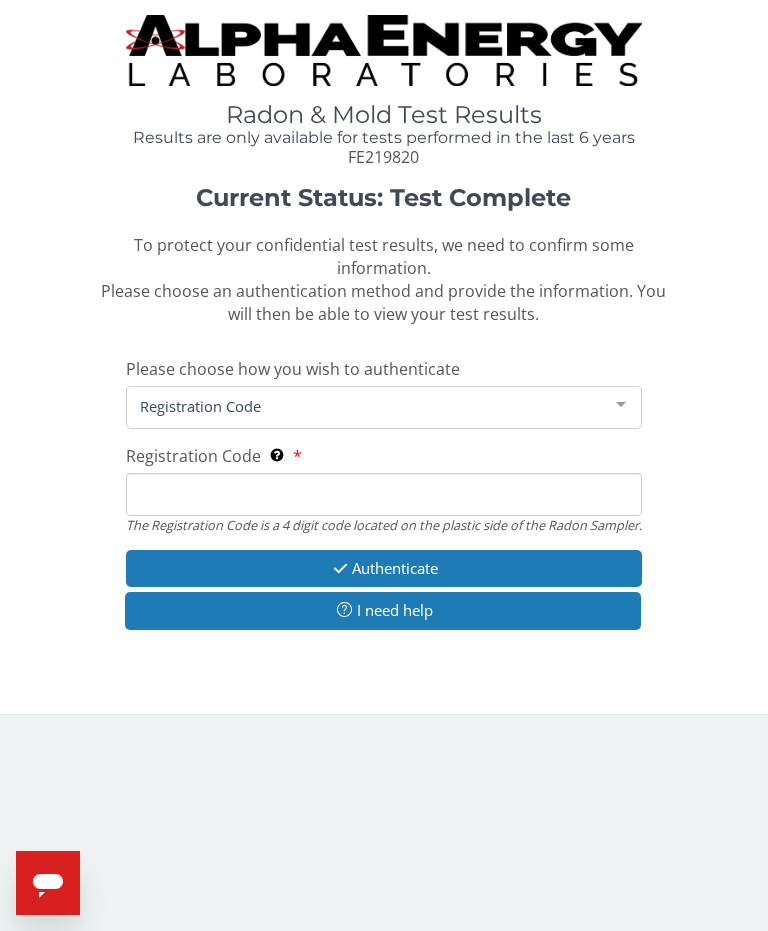 click on "Registration Code     The Registration Code is a 4 digit code located on the plastic side of the Radon Sampler." at bounding box center (384, 494) 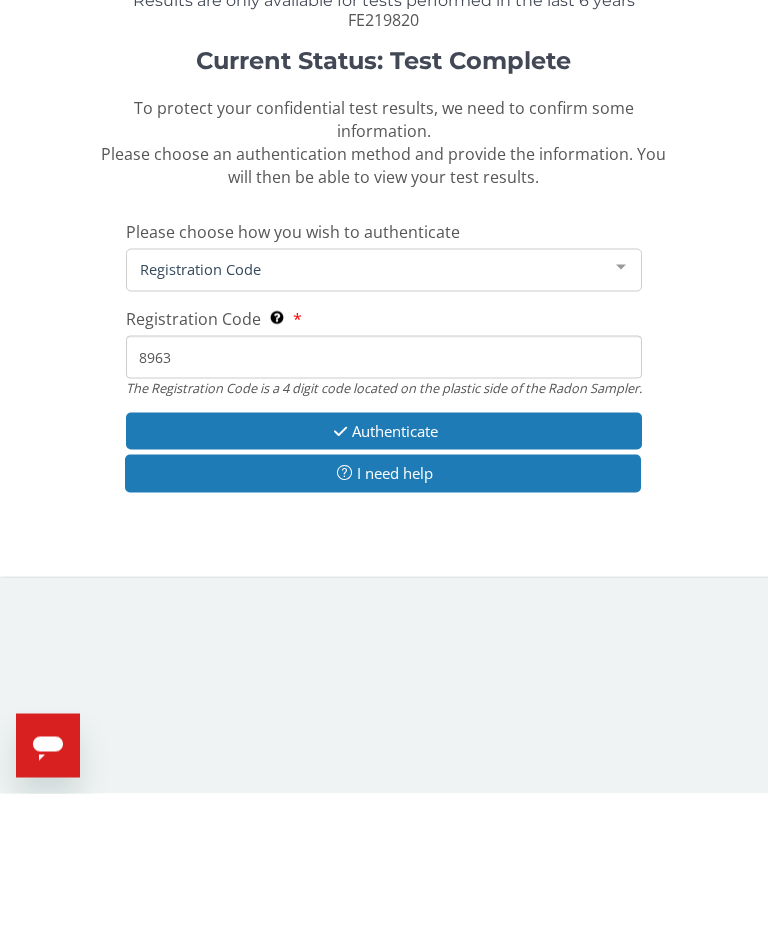type on "8963" 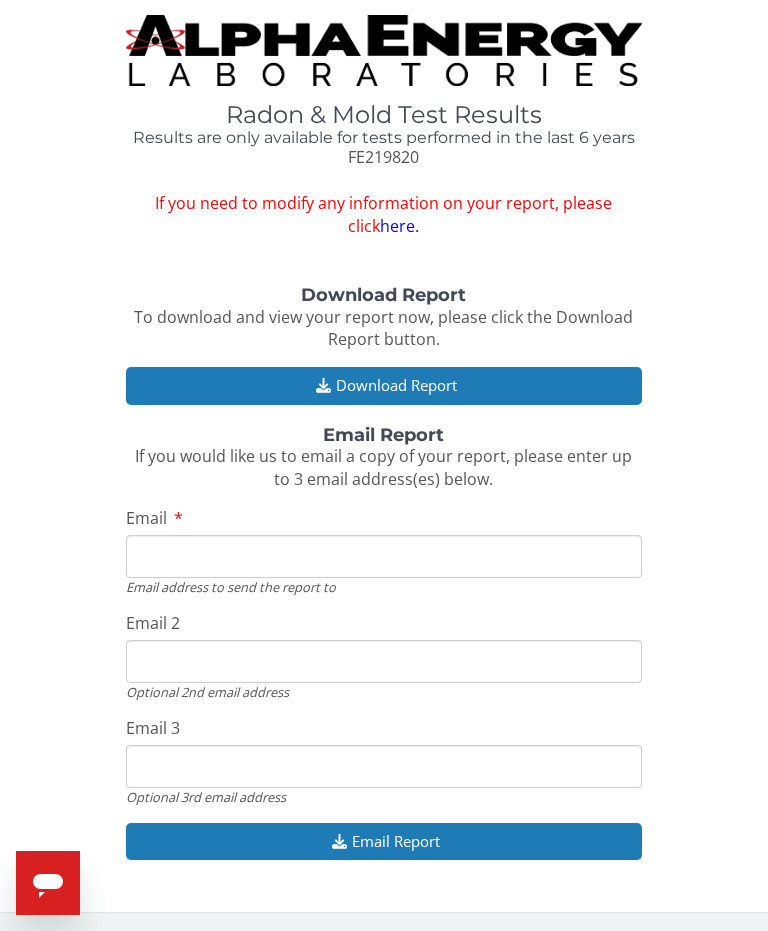 click on "Download Report" at bounding box center [384, 385] 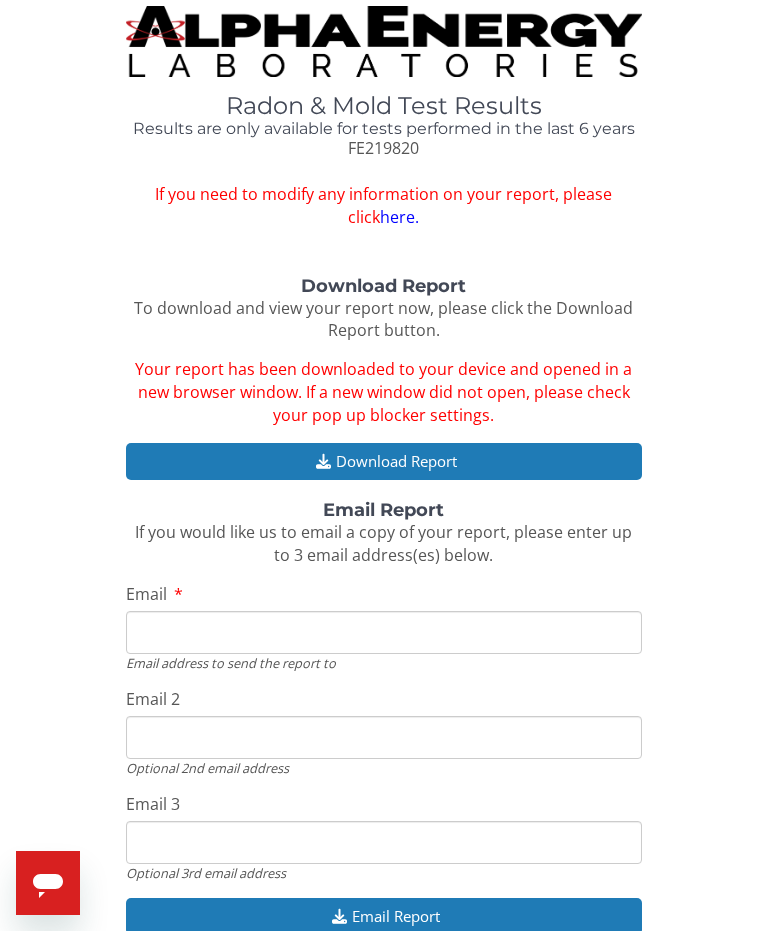 scroll, scrollTop: 15, scrollLeft: 0, axis: vertical 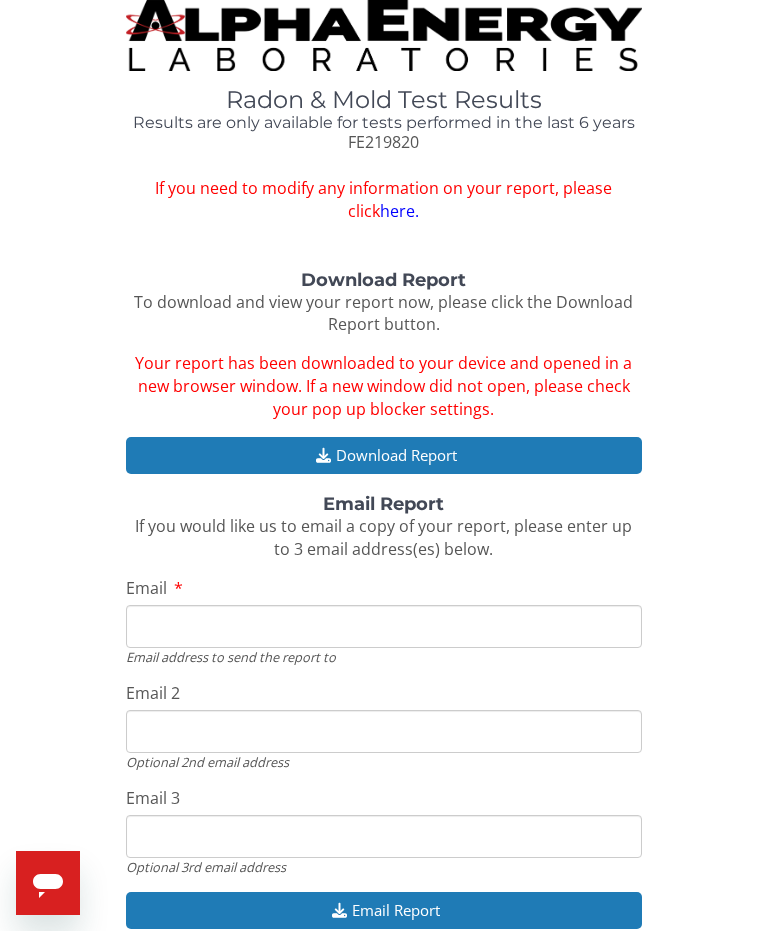 click on "Email" at bounding box center [384, 626] 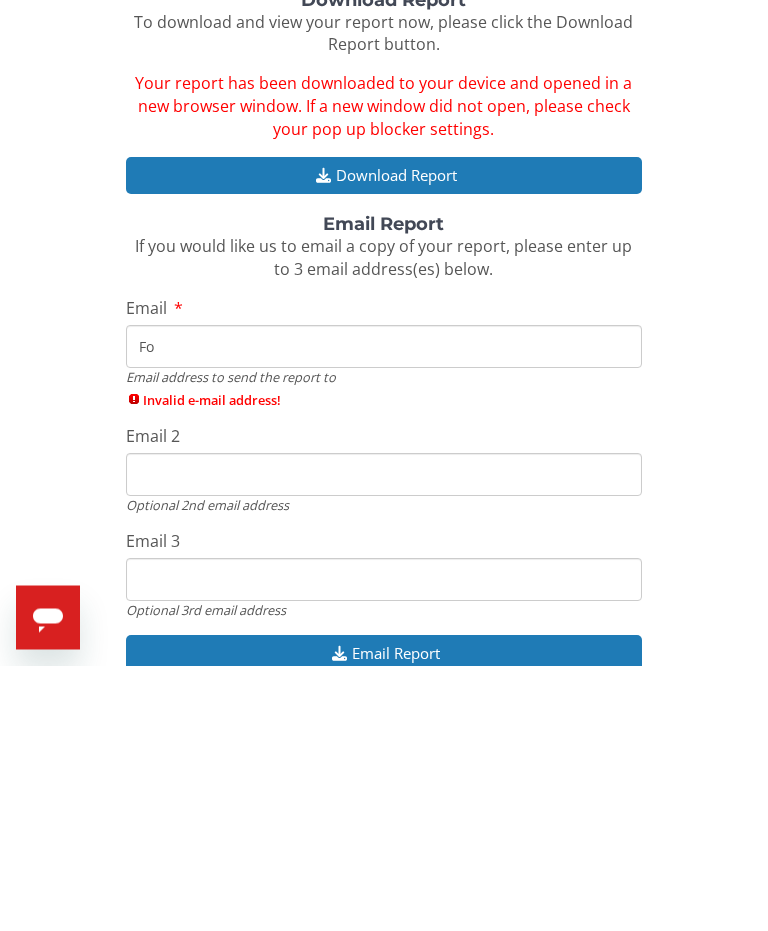 type on "F" 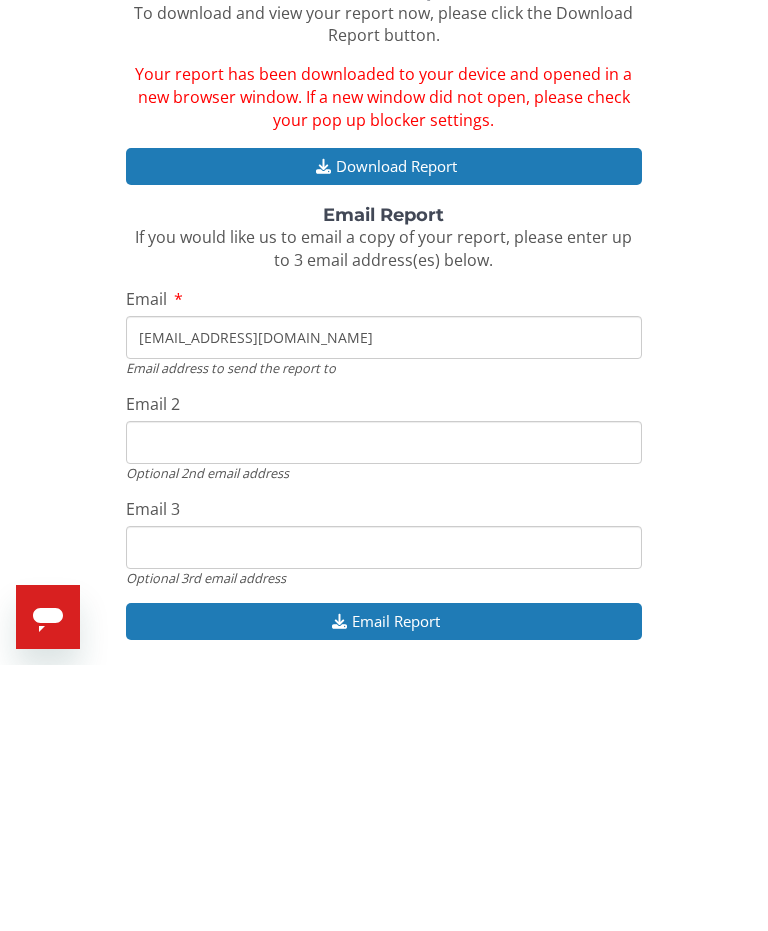 scroll, scrollTop: 69, scrollLeft: 0, axis: vertical 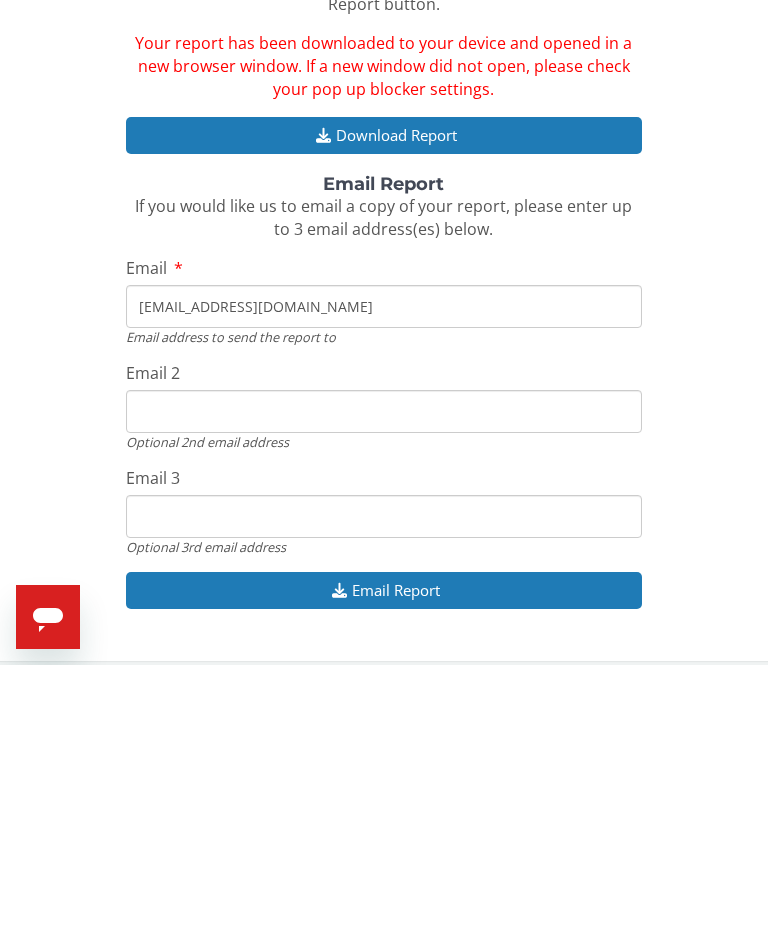 type on "Dlzcolm@yahoo.com" 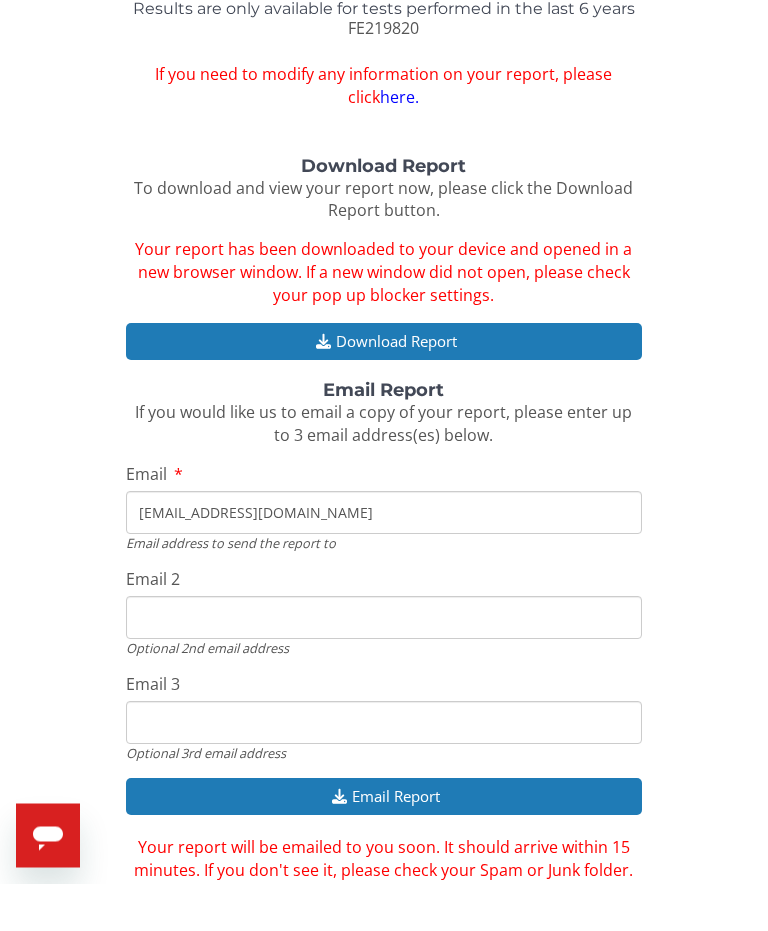 scroll, scrollTop: 81, scrollLeft: 0, axis: vertical 